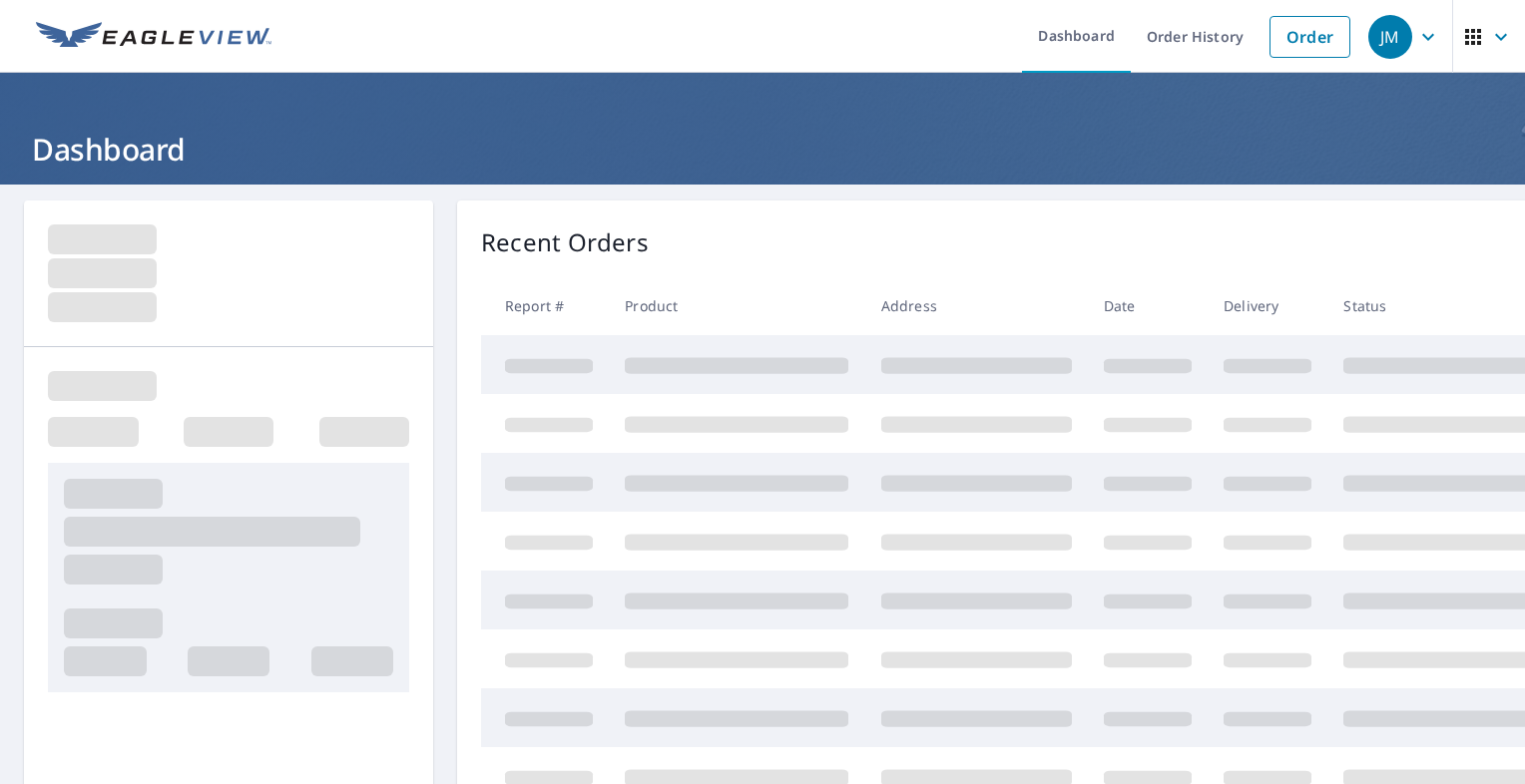 scroll, scrollTop: 0, scrollLeft: 0, axis: both 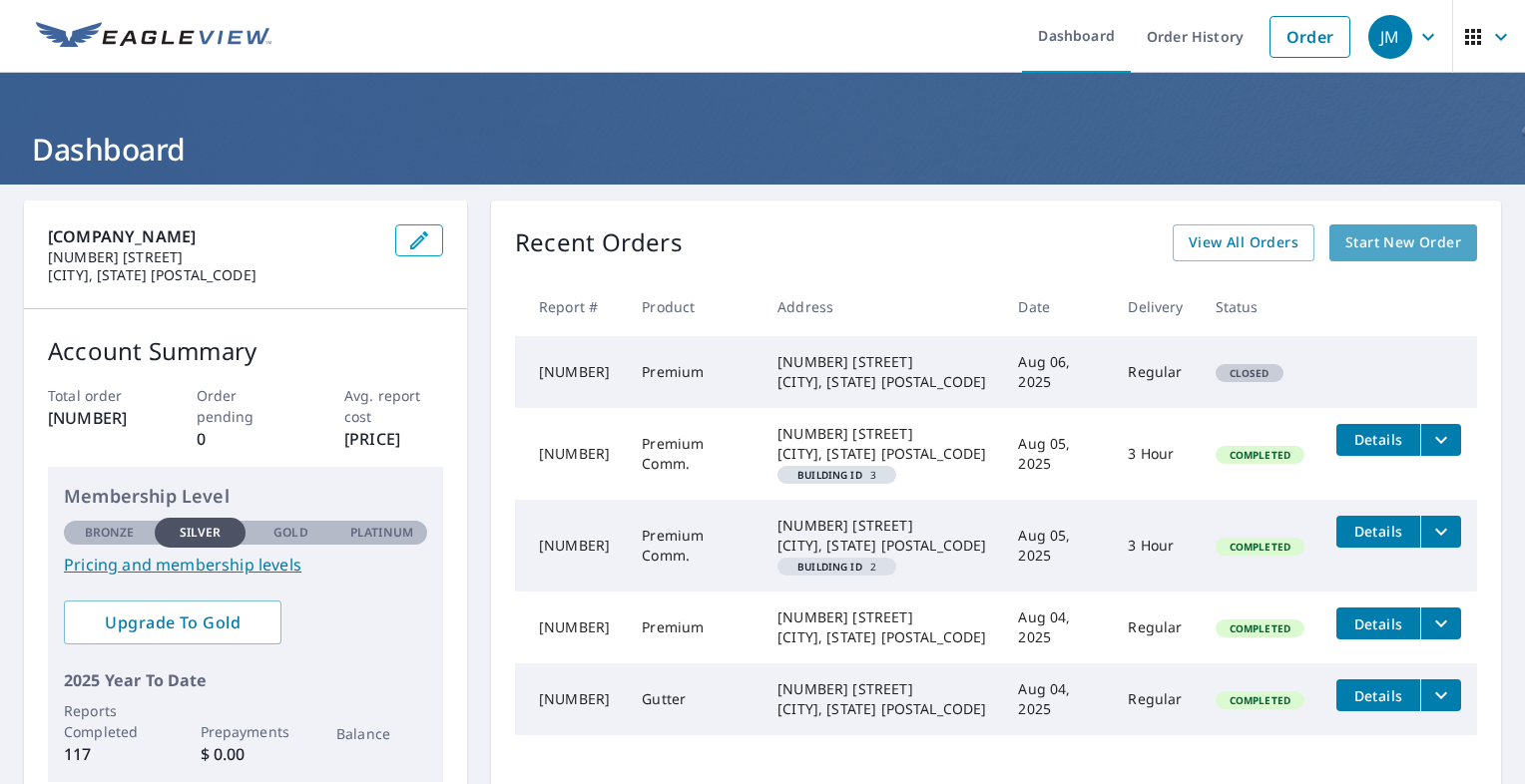 click on "Start New Order" at bounding box center (1403, 242) 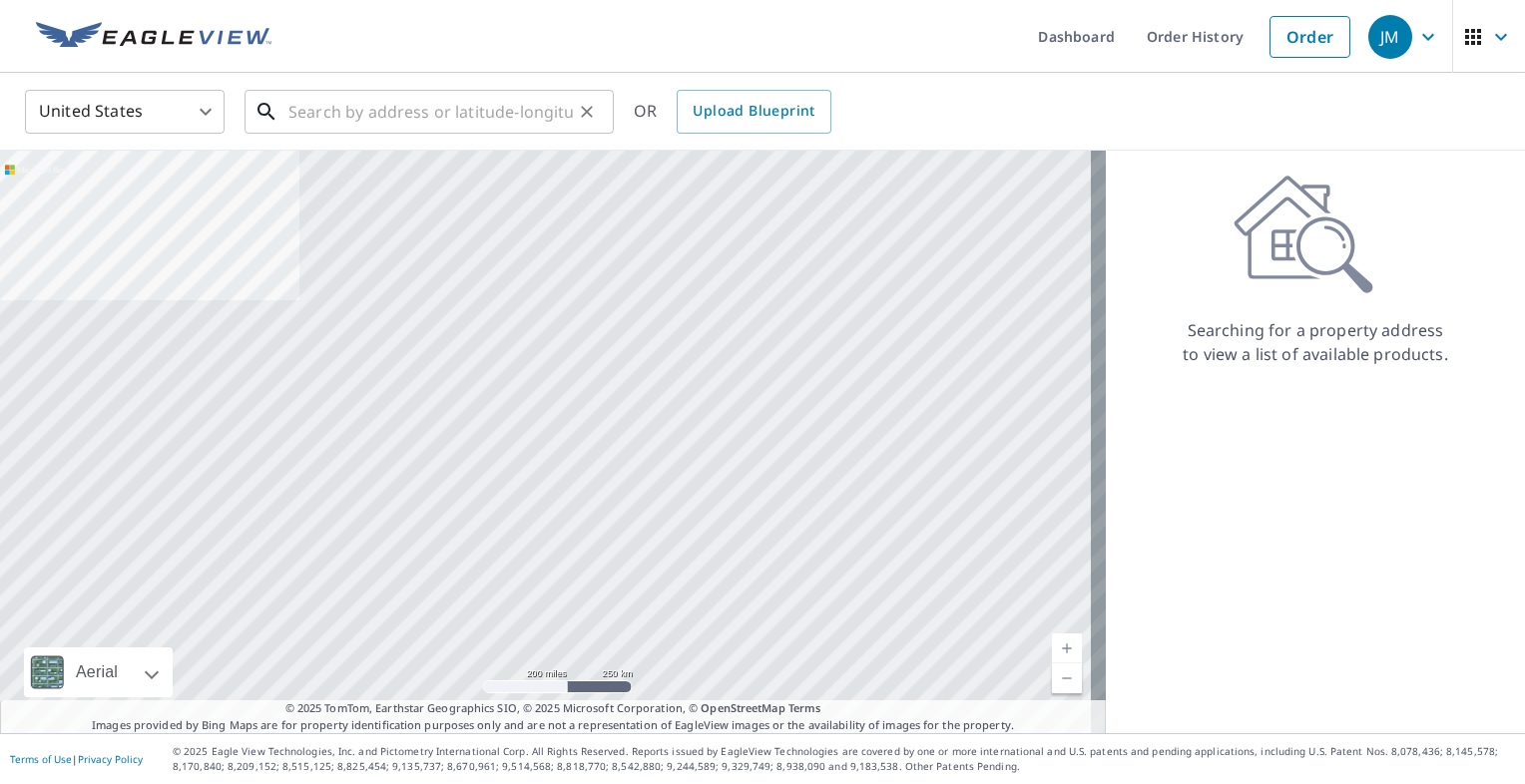 click at bounding box center [430, 112] 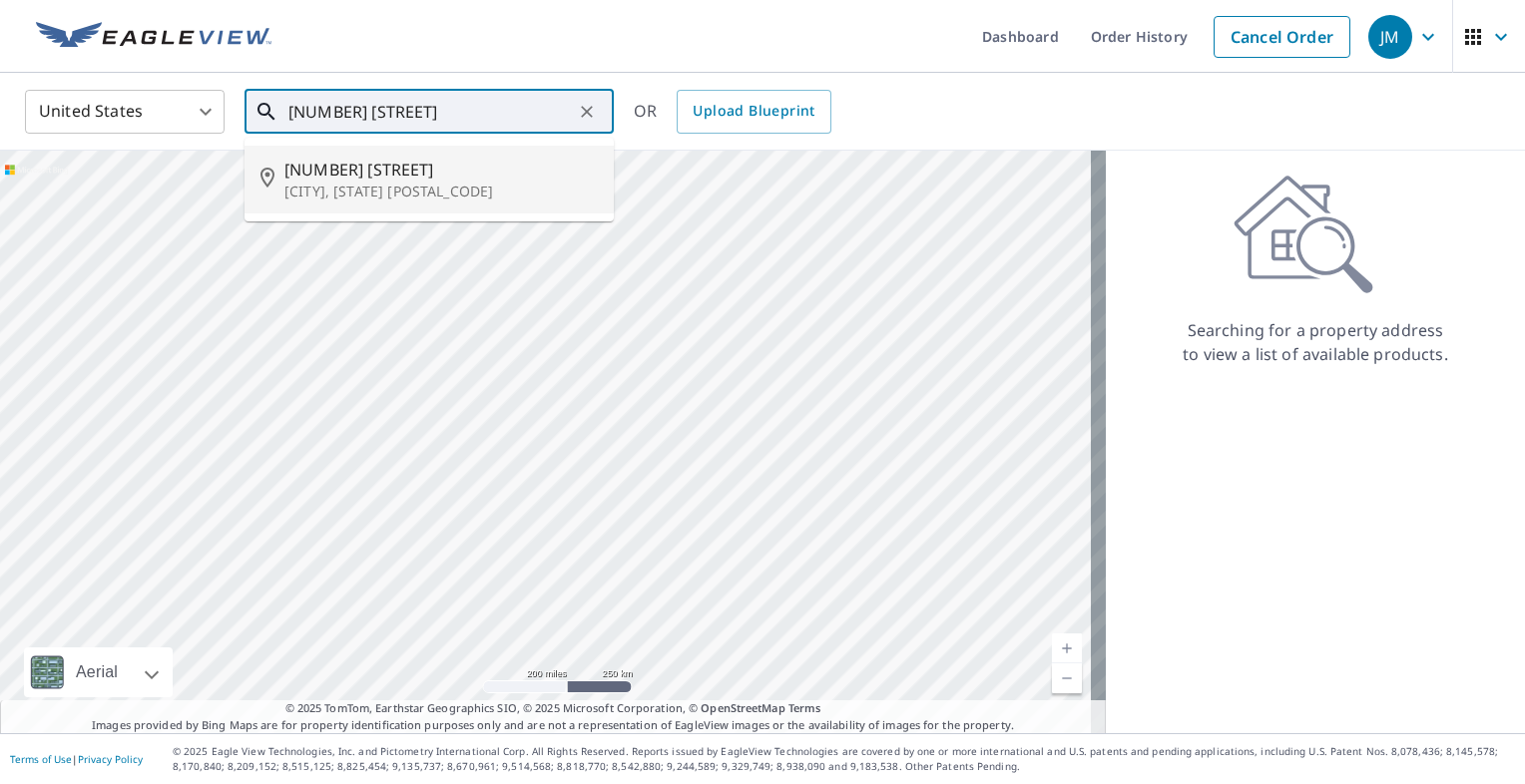 click on "[NUMBER] [STREET]" at bounding box center [441, 170] 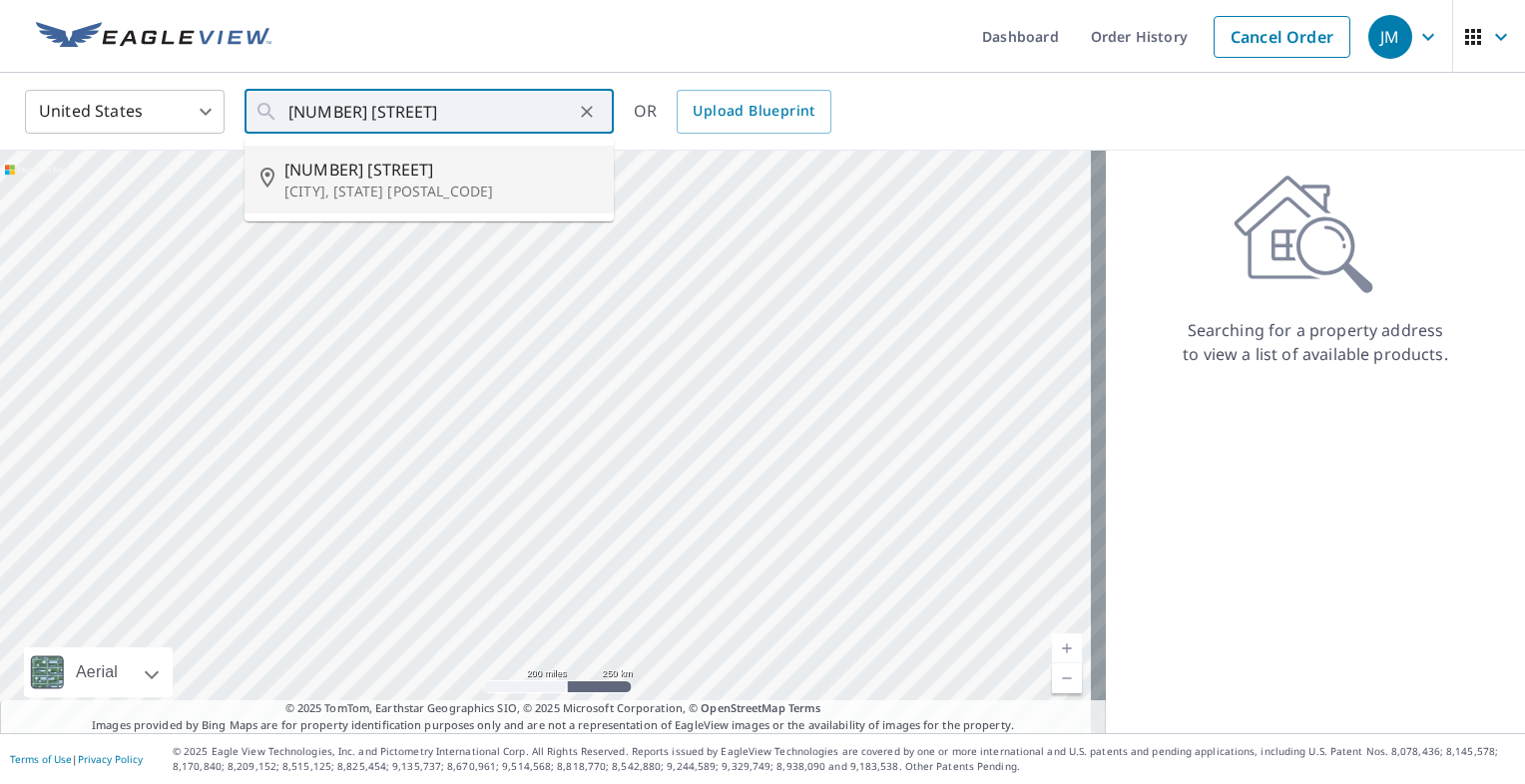 type on "[NUMBER] [STREET] [CITY], [STATE] [POSTAL_CODE]" 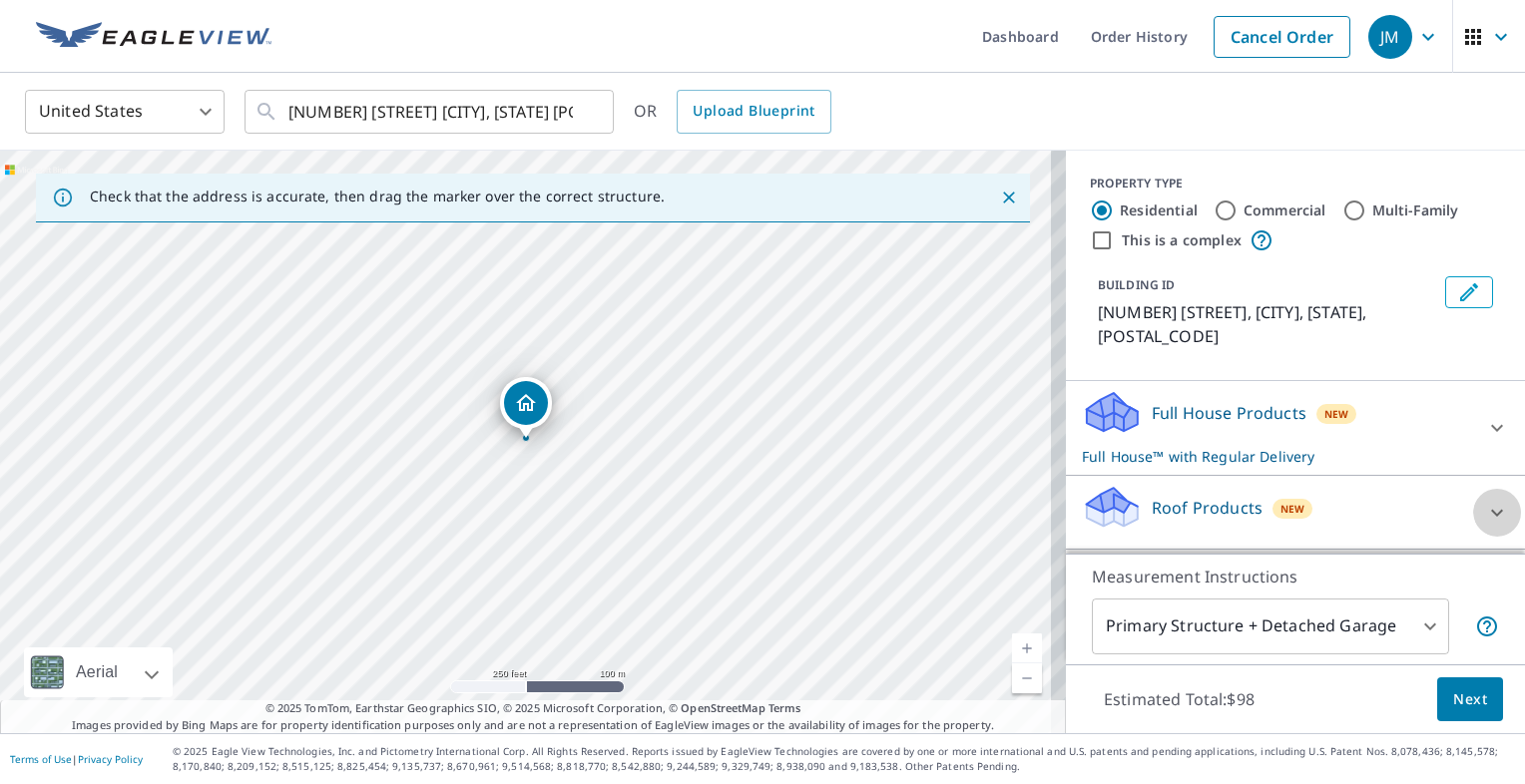 click 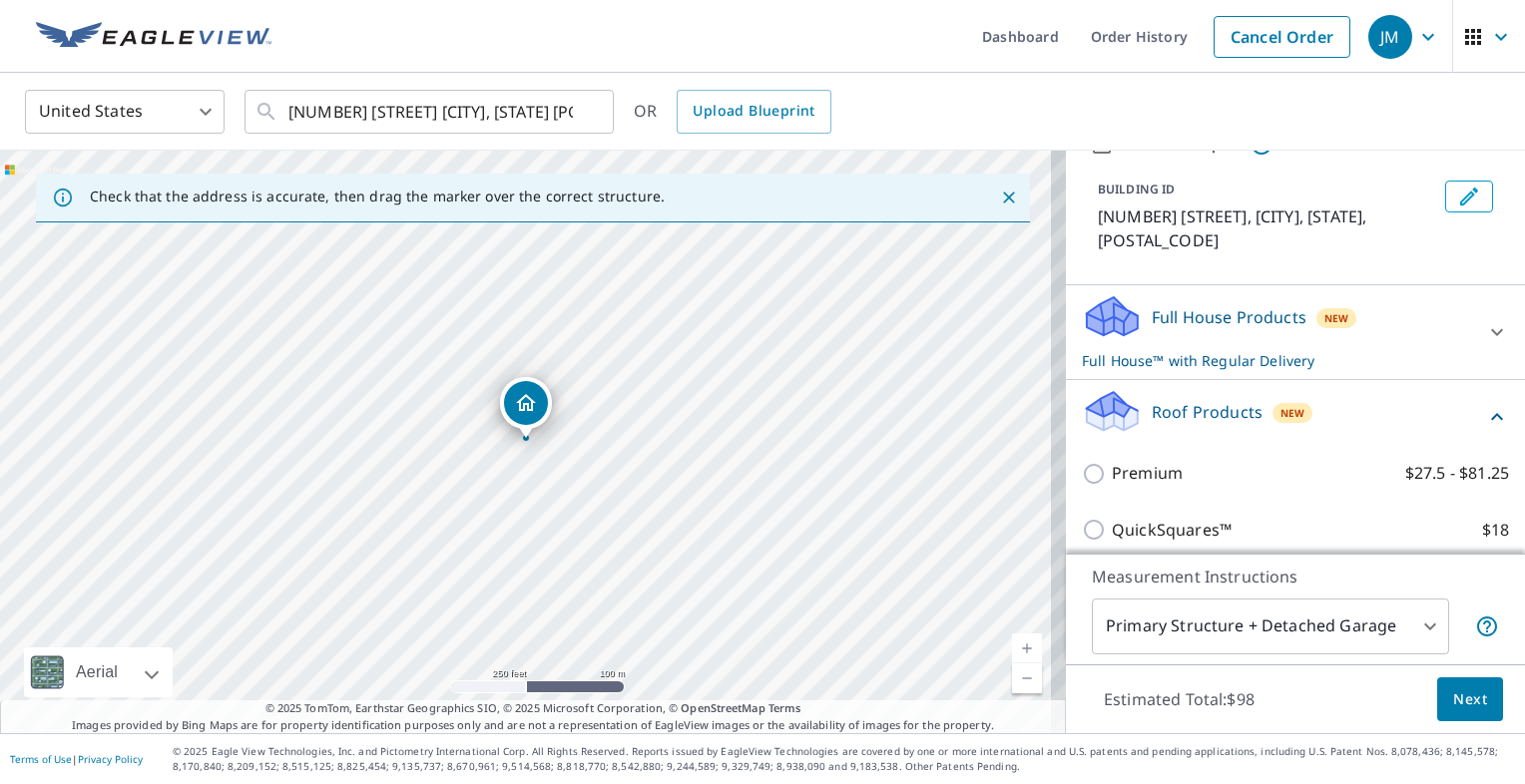 scroll, scrollTop: 120, scrollLeft: 0, axis: vertical 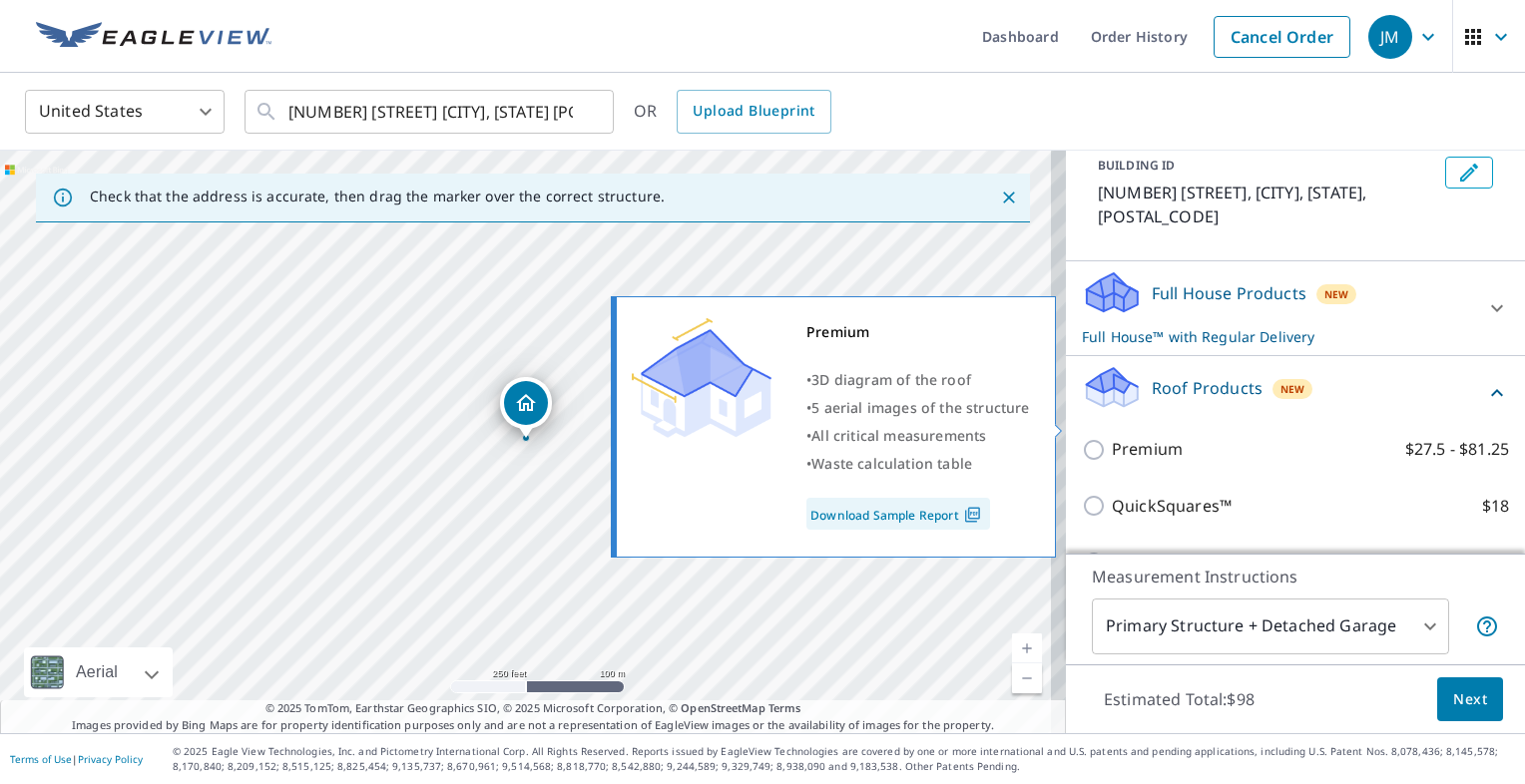 click on "Premium $27.5 - $81.25" at bounding box center [1097, 450] 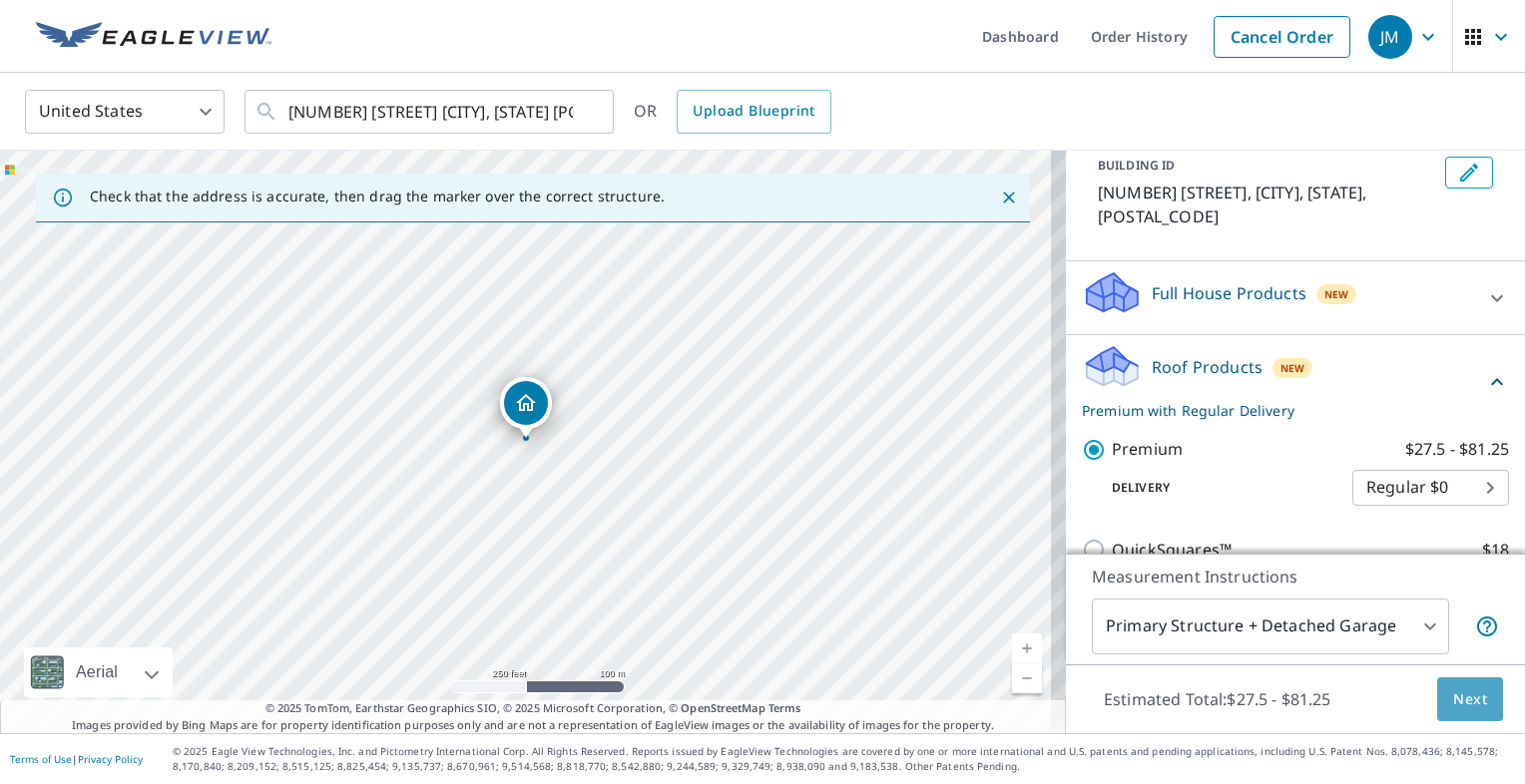 click on "Next" at bounding box center [1470, 699] 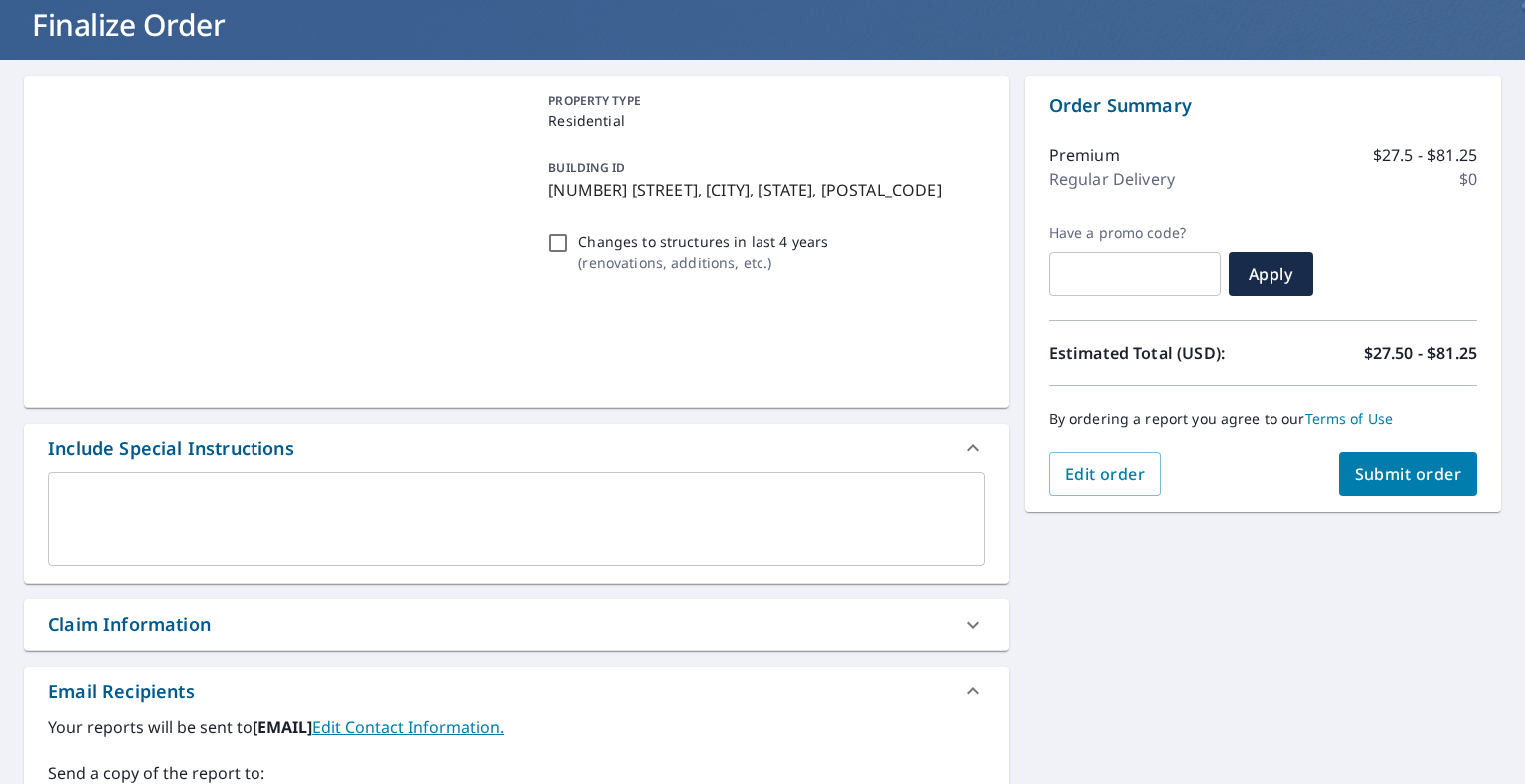 scroll, scrollTop: 152, scrollLeft: 0, axis: vertical 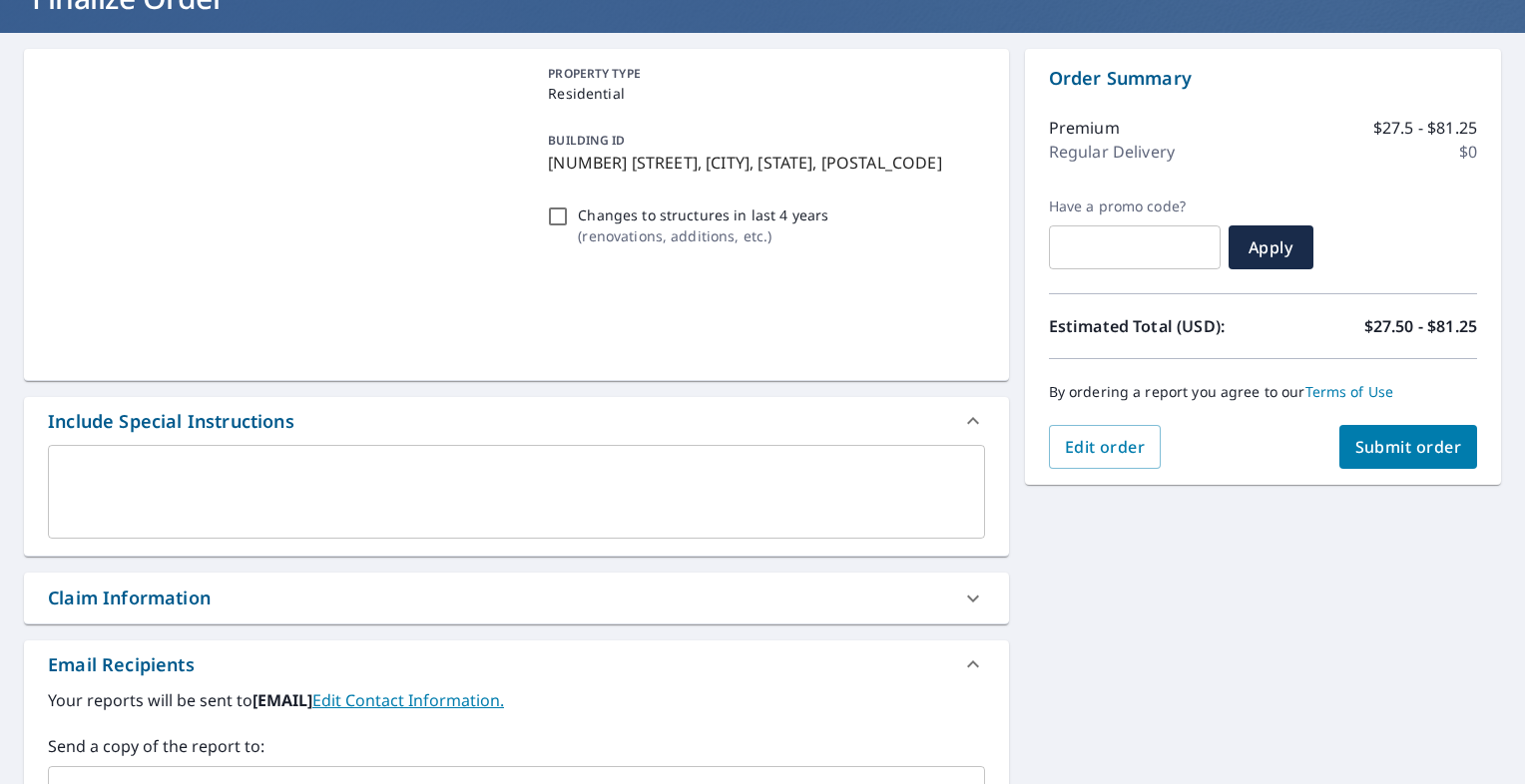 click on "Claim Information" at bounding box center [498, 597] 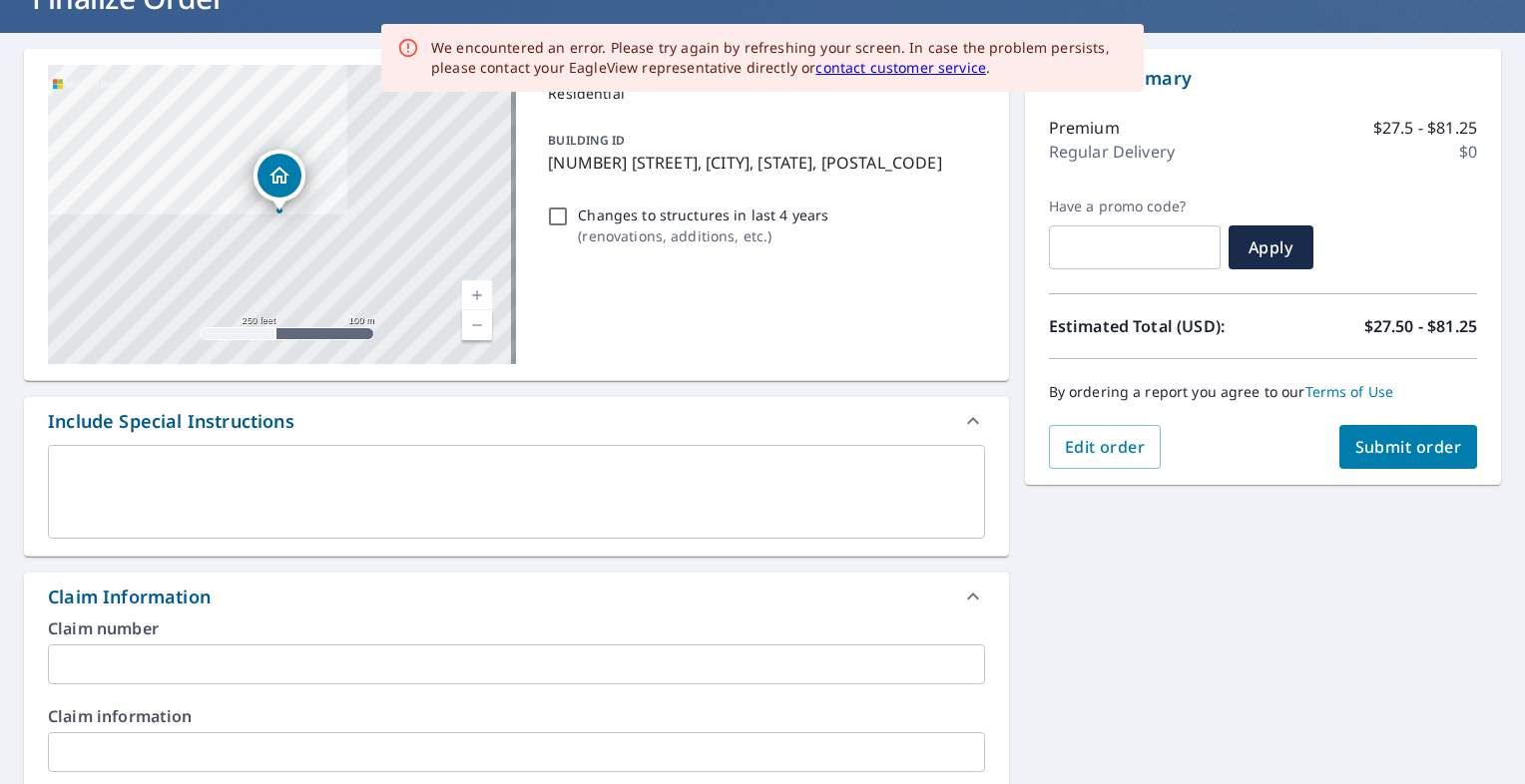 click at bounding box center [516, 664] 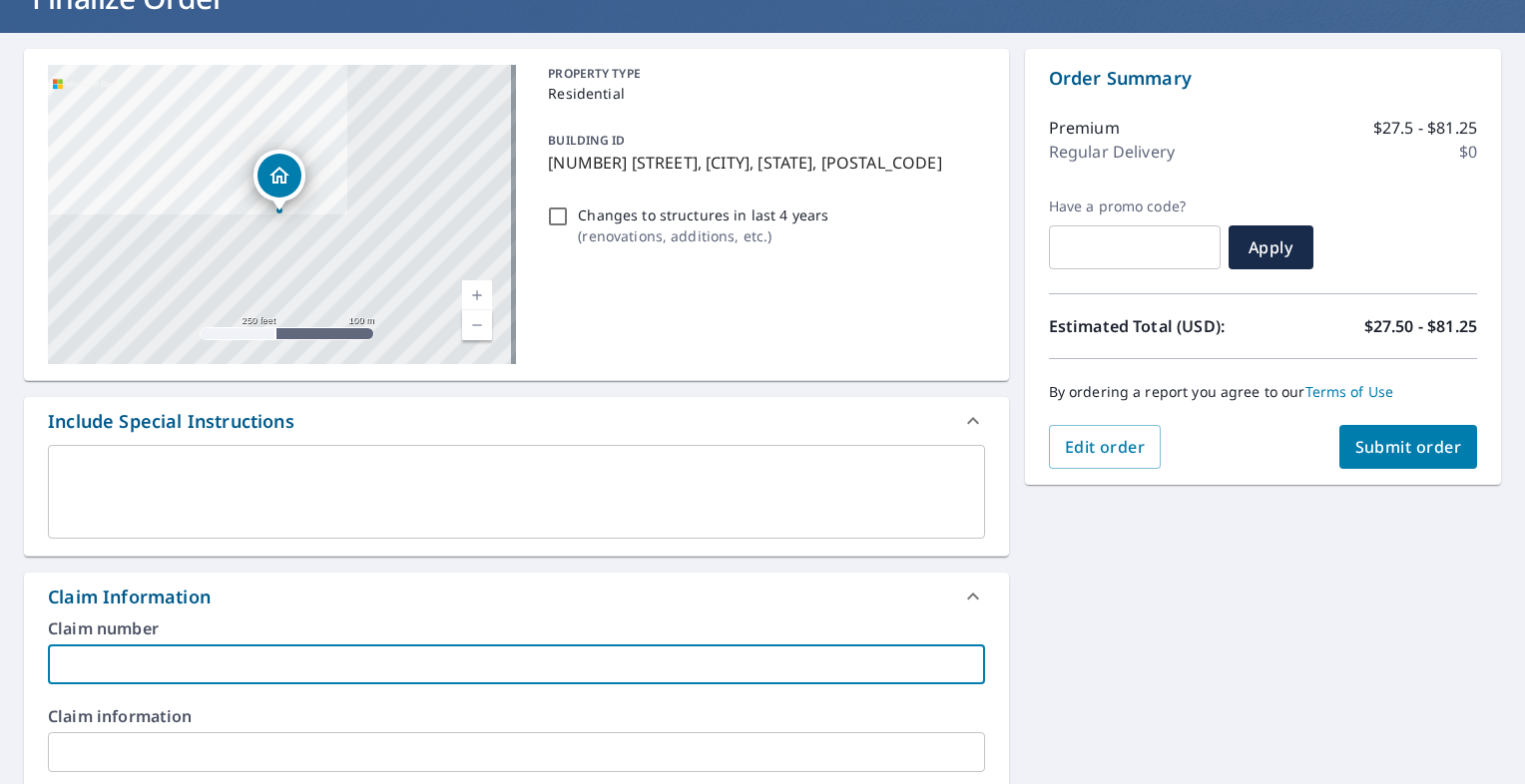 type on "B" 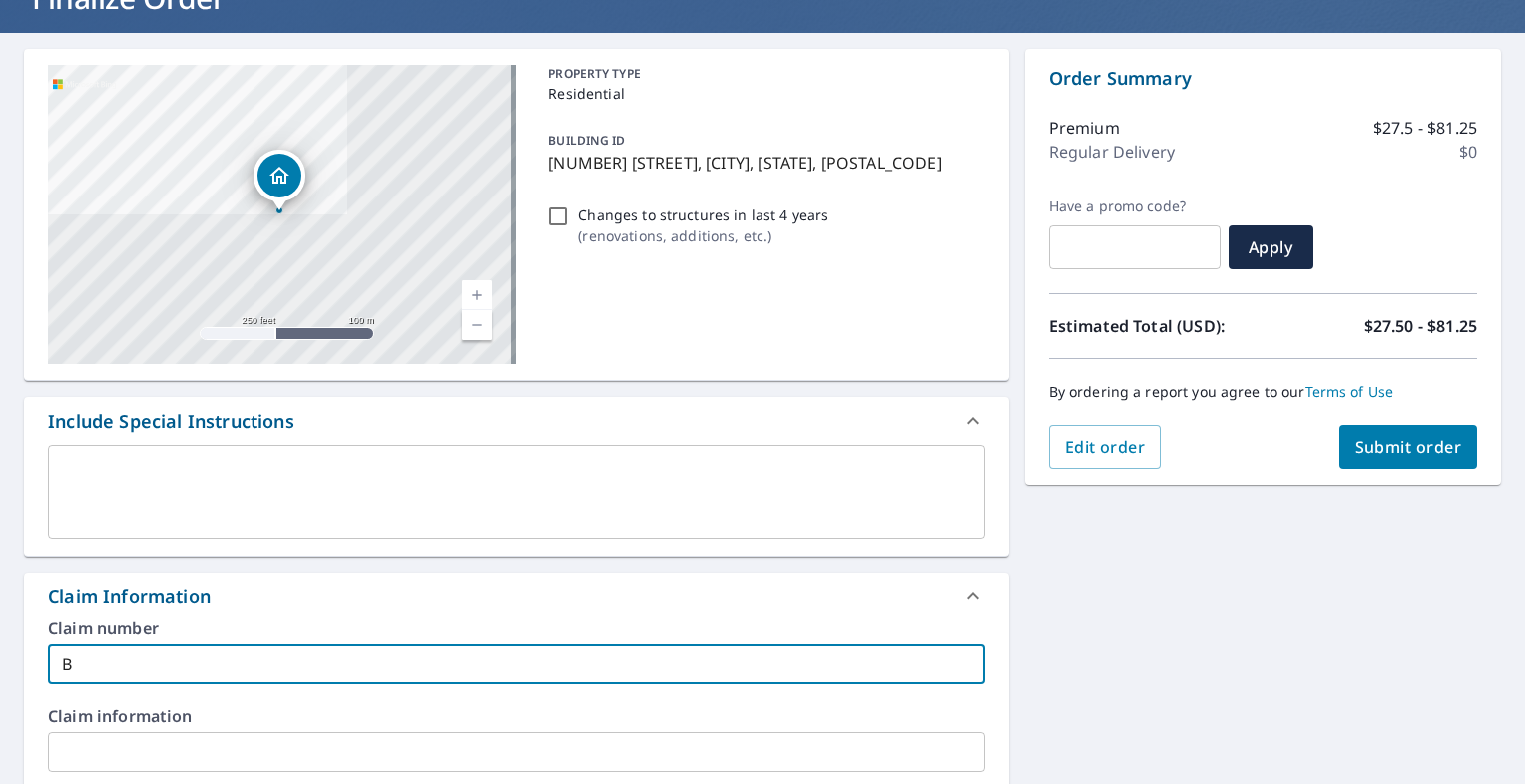 type on "[STREET]" 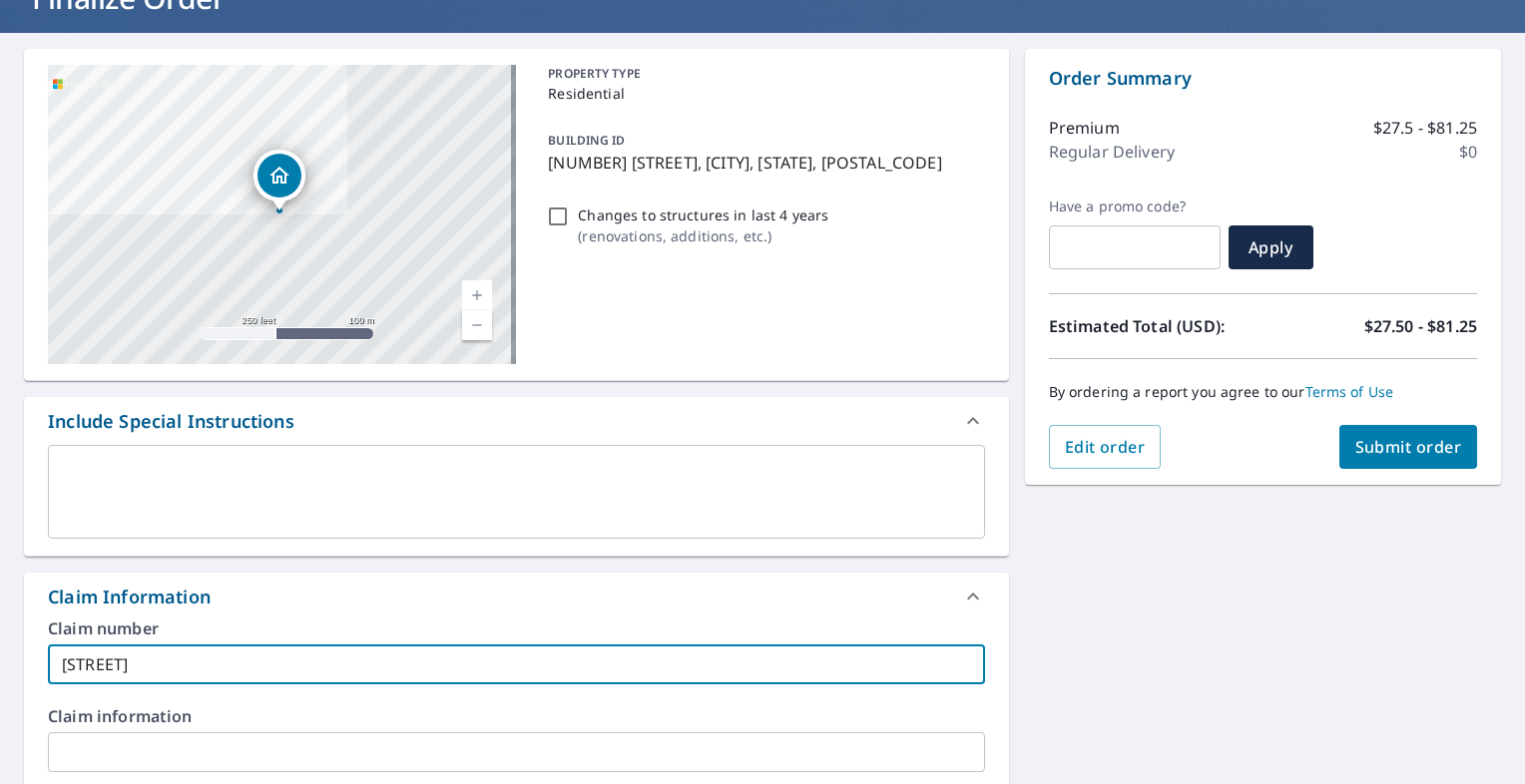 type on "[STREET]" 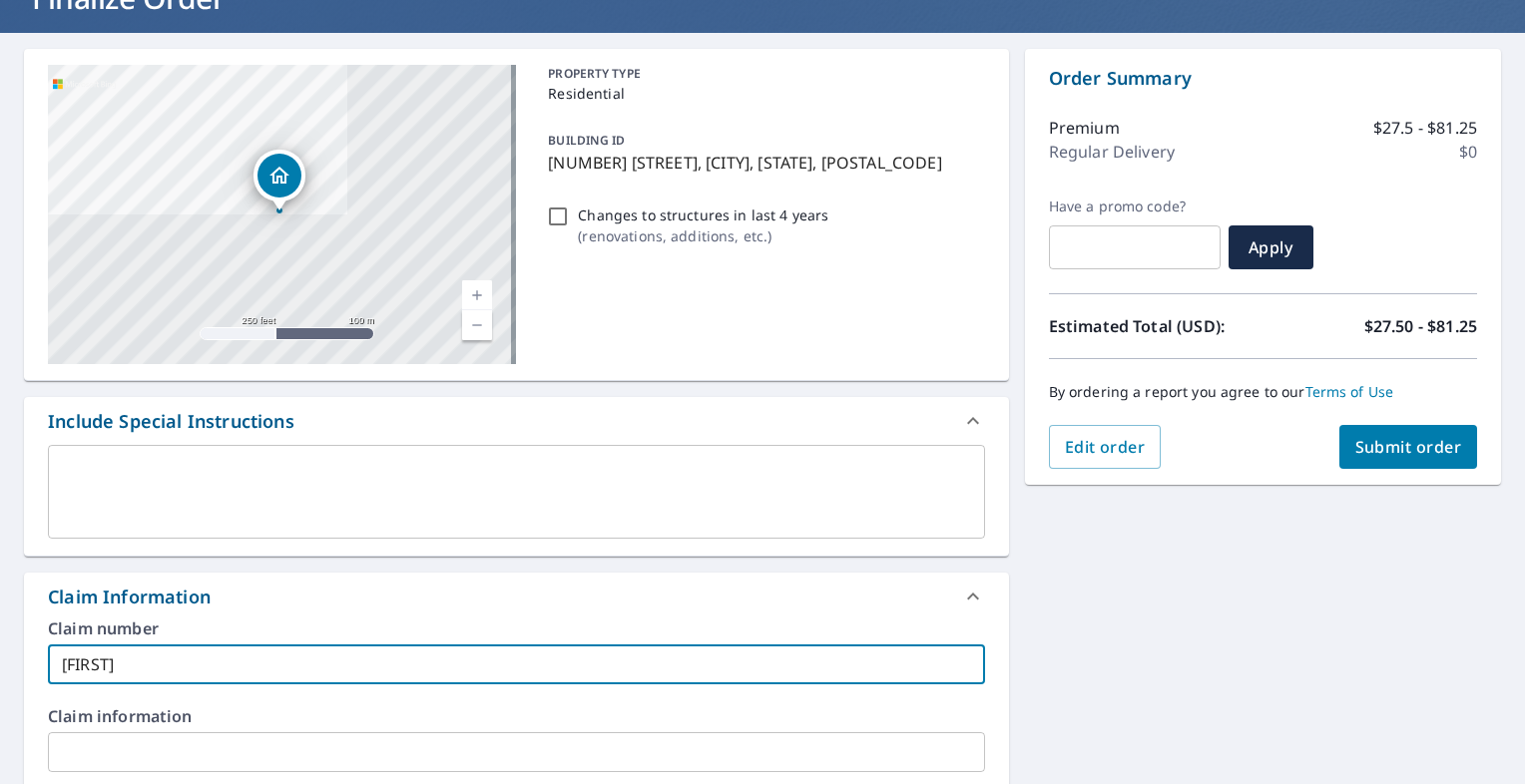 type on "[FIRST]" 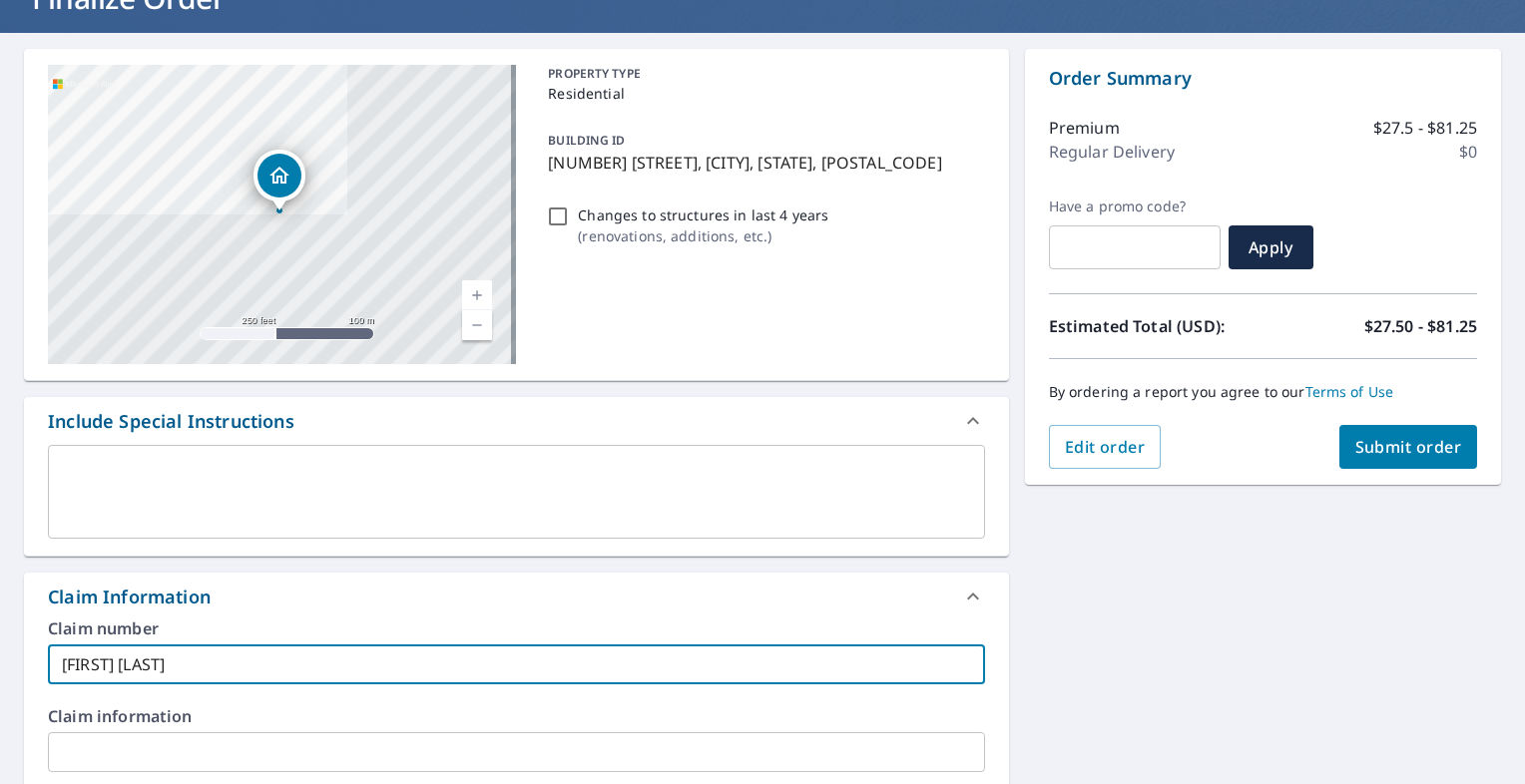 type on "[FIRST] [LAST]" 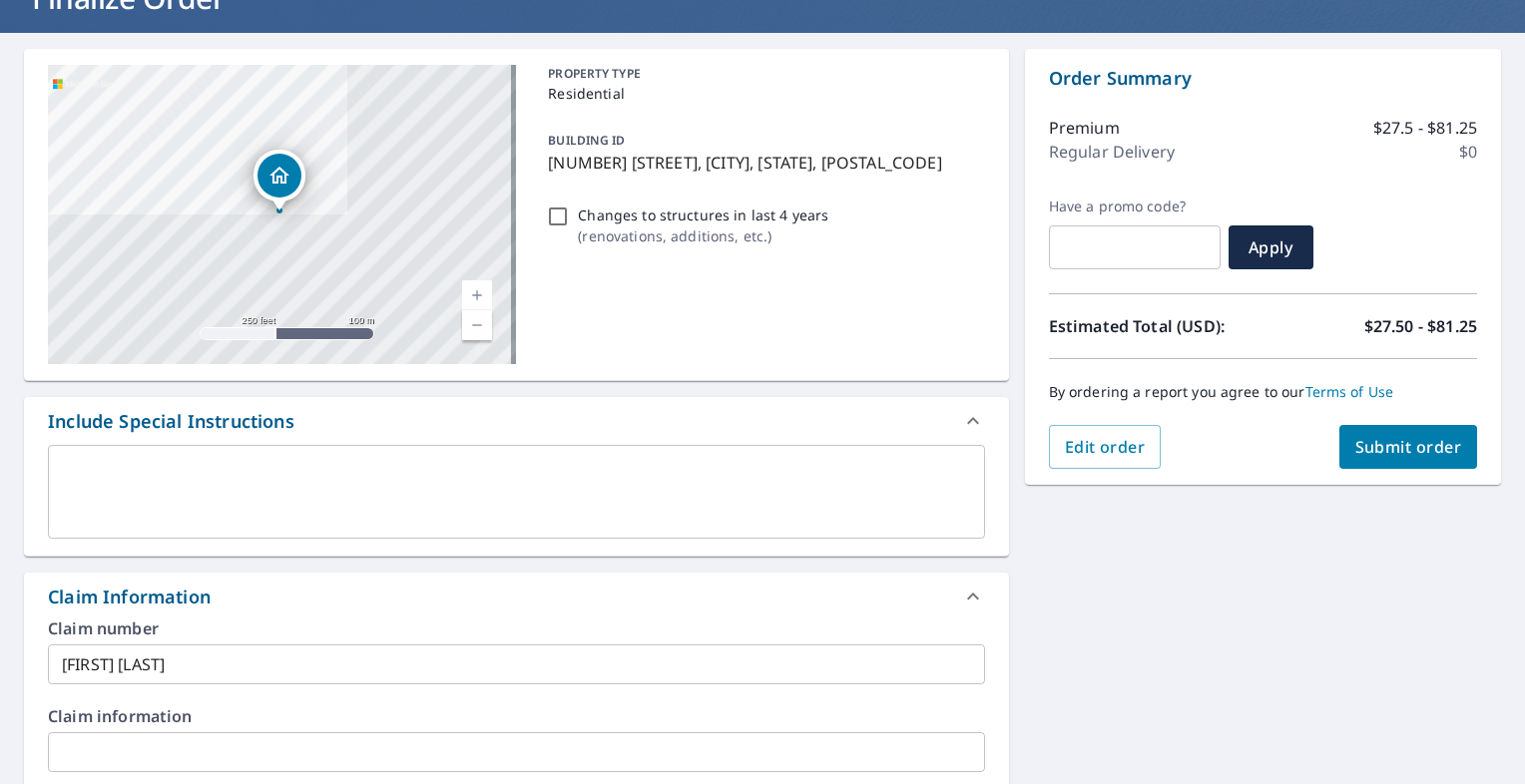 click on "**********" at bounding box center (762, 757) 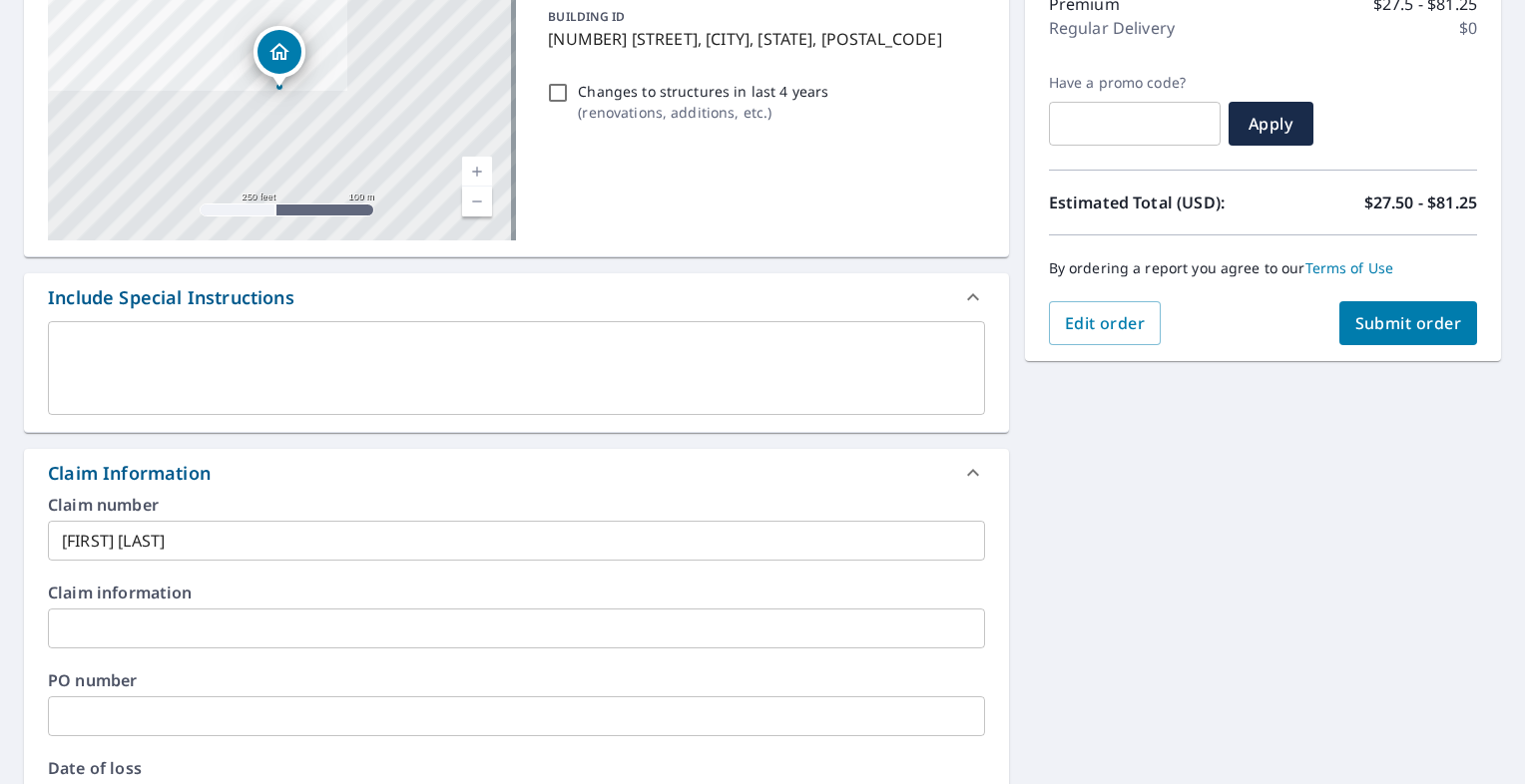 scroll, scrollTop: 283, scrollLeft: 0, axis: vertical 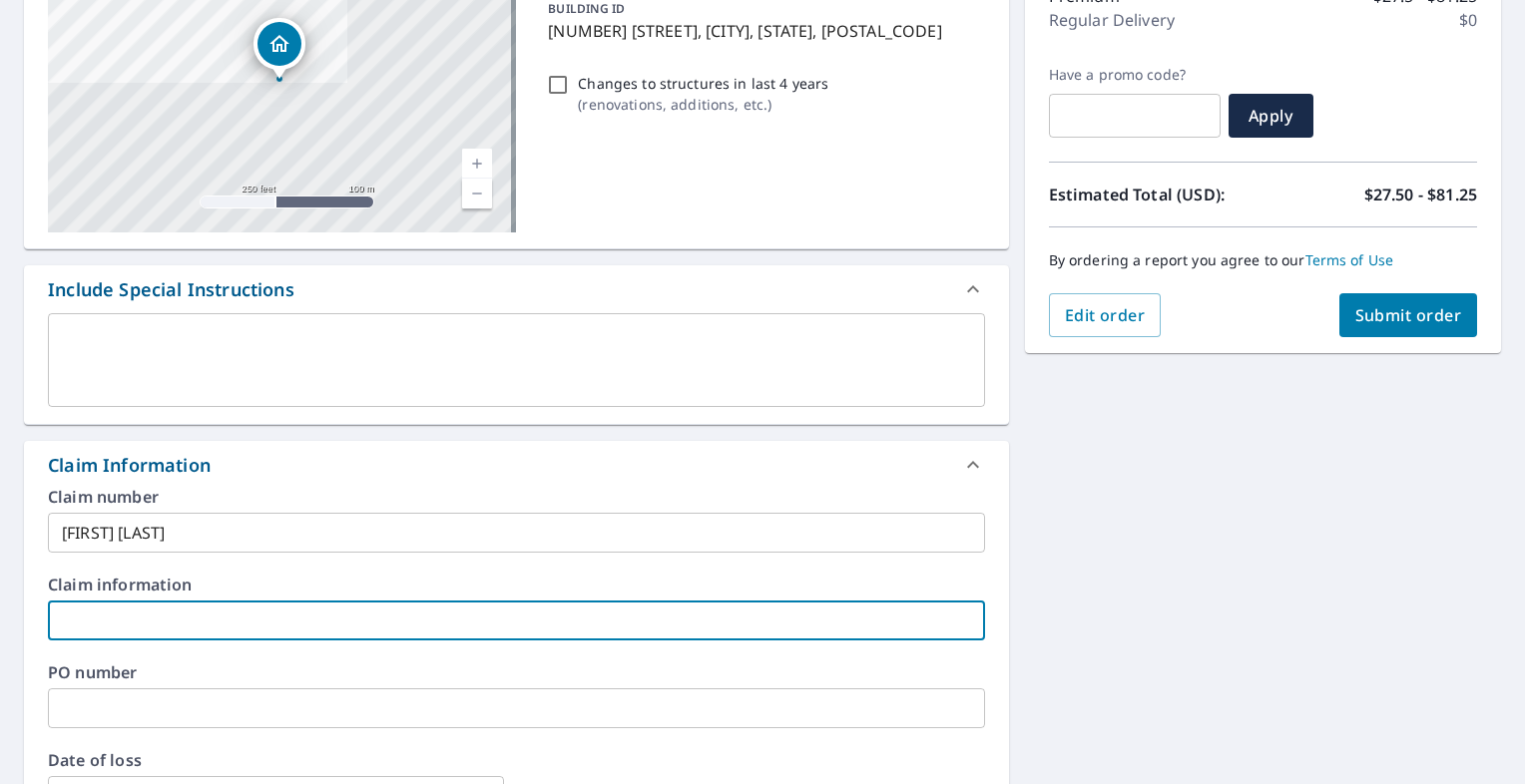 drag, startPoint x: 76, startPoint y: 624, endPoint x: 111, endPoint y: 607, distance: 38.910153 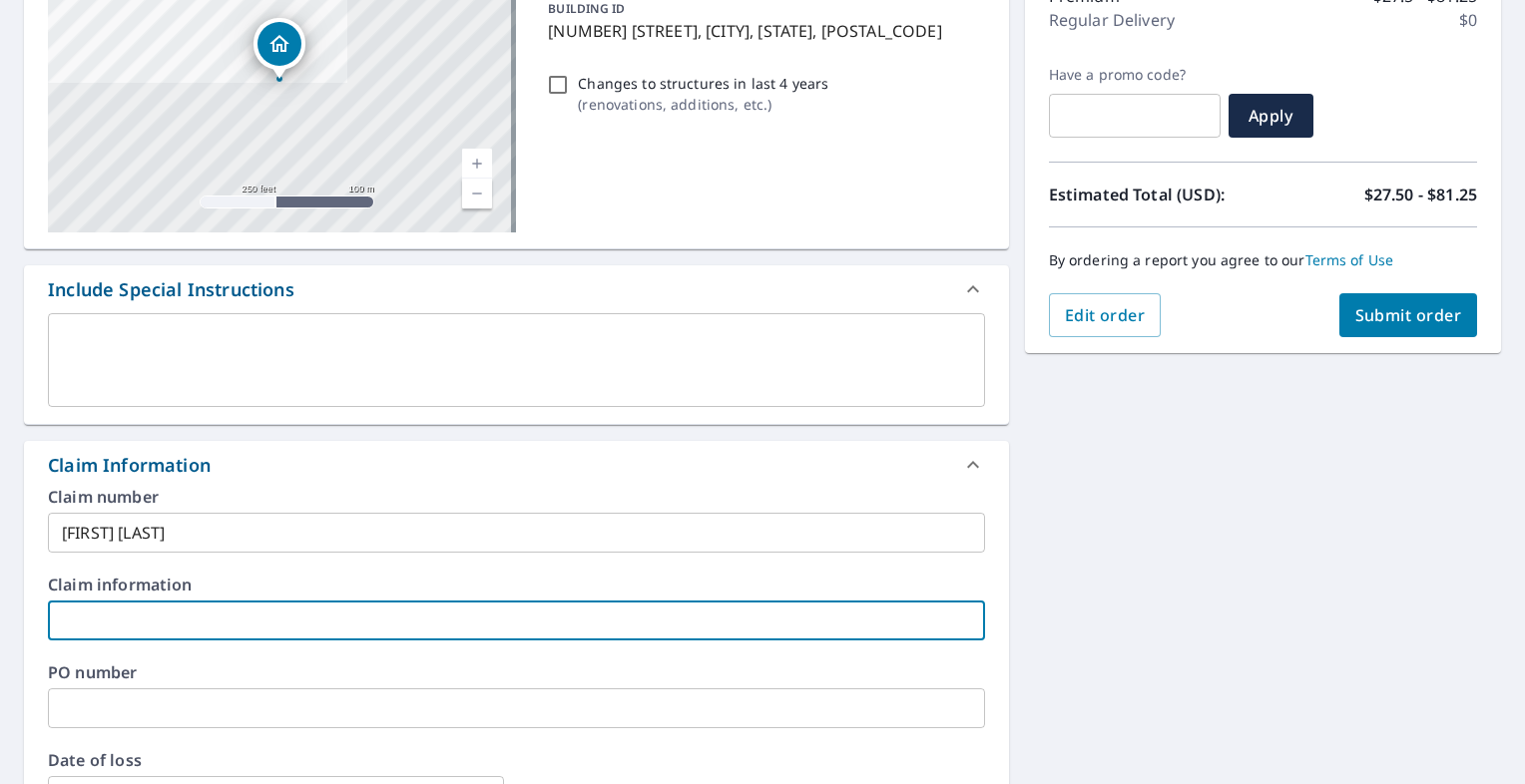 paste on "[FIRST] [LAST]" 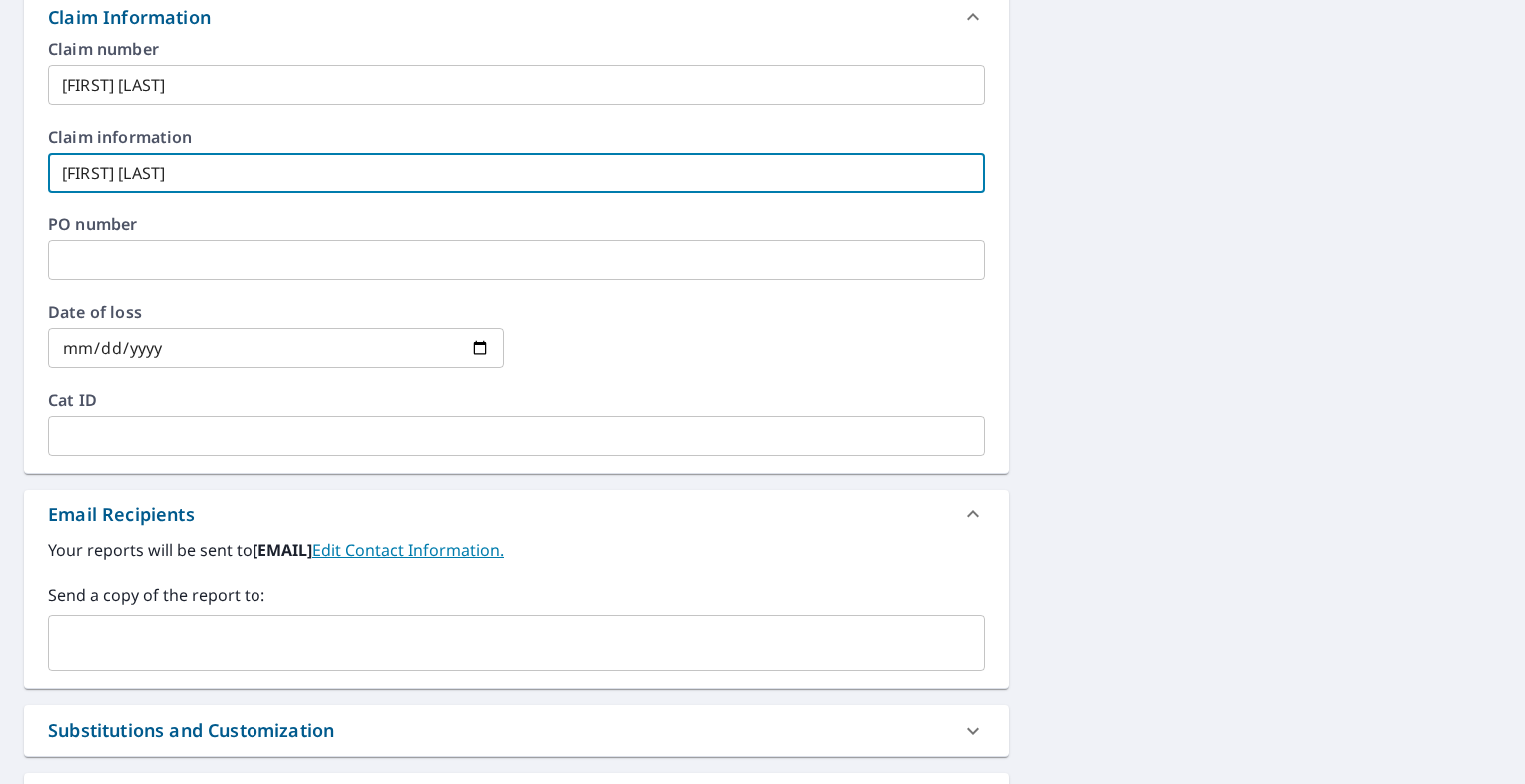 scroll, scrollTop: 737, scrollLeft: 0, axis: vertical 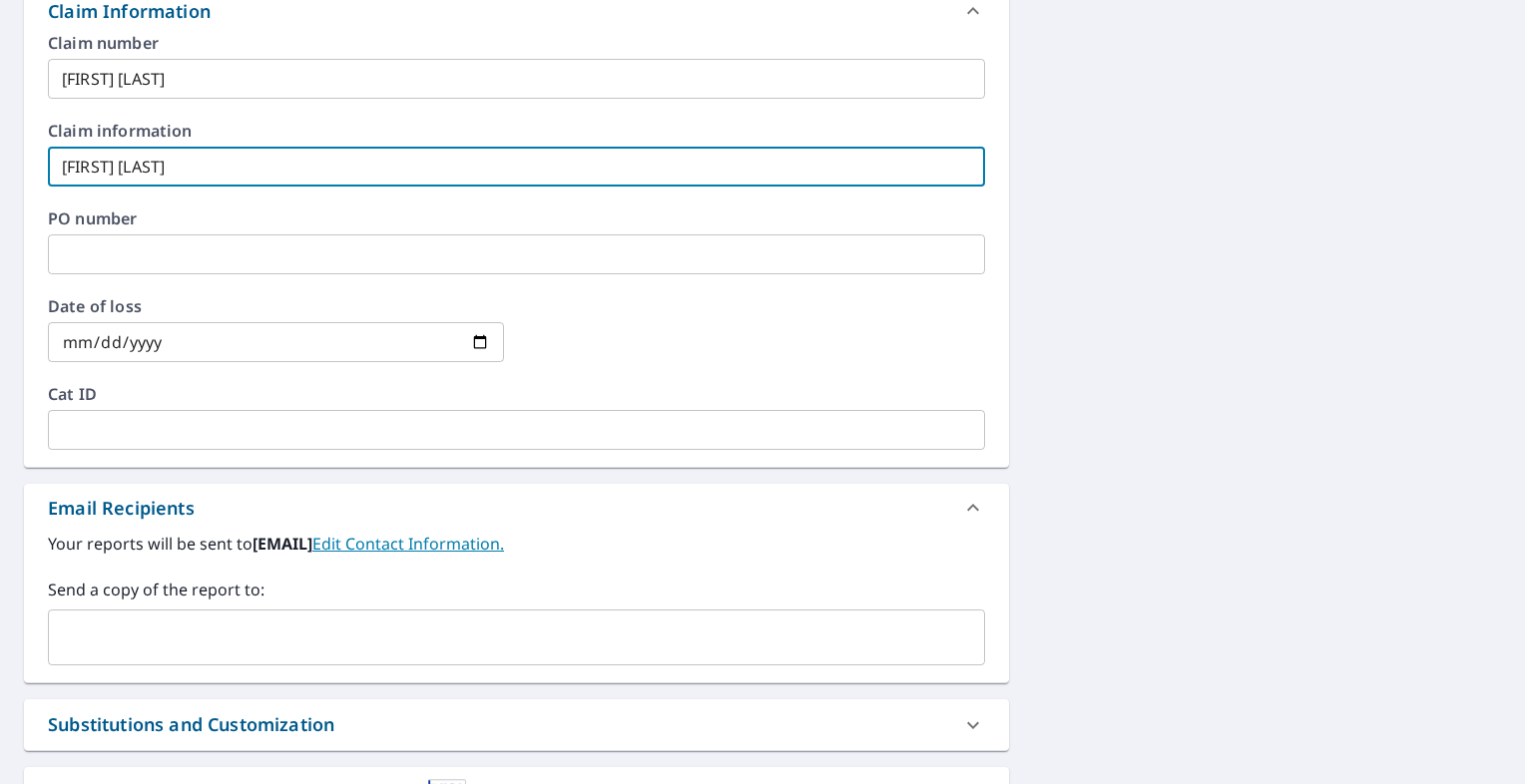 type on "[FIRST] [LAST]" 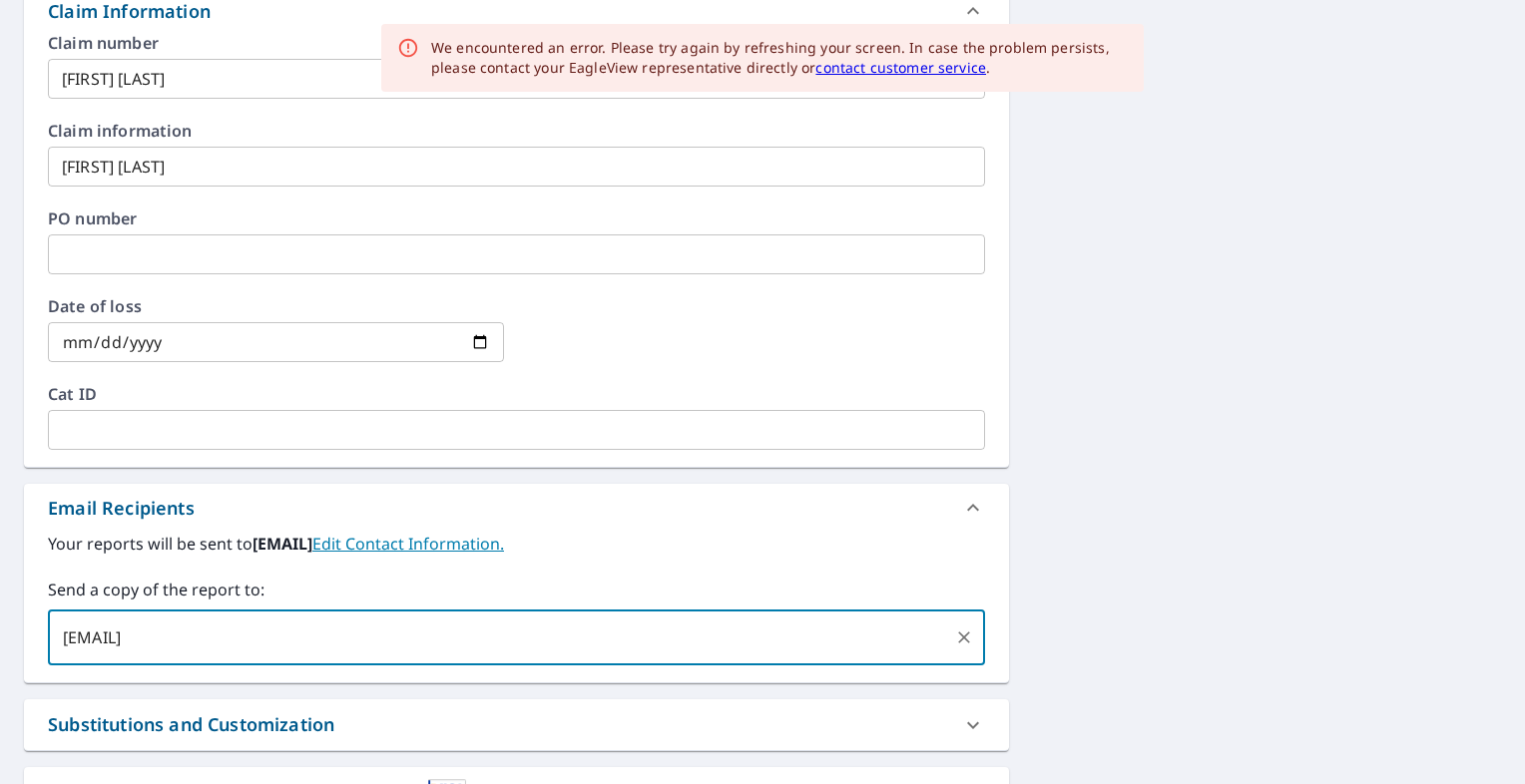 type on "[EMAIL]" 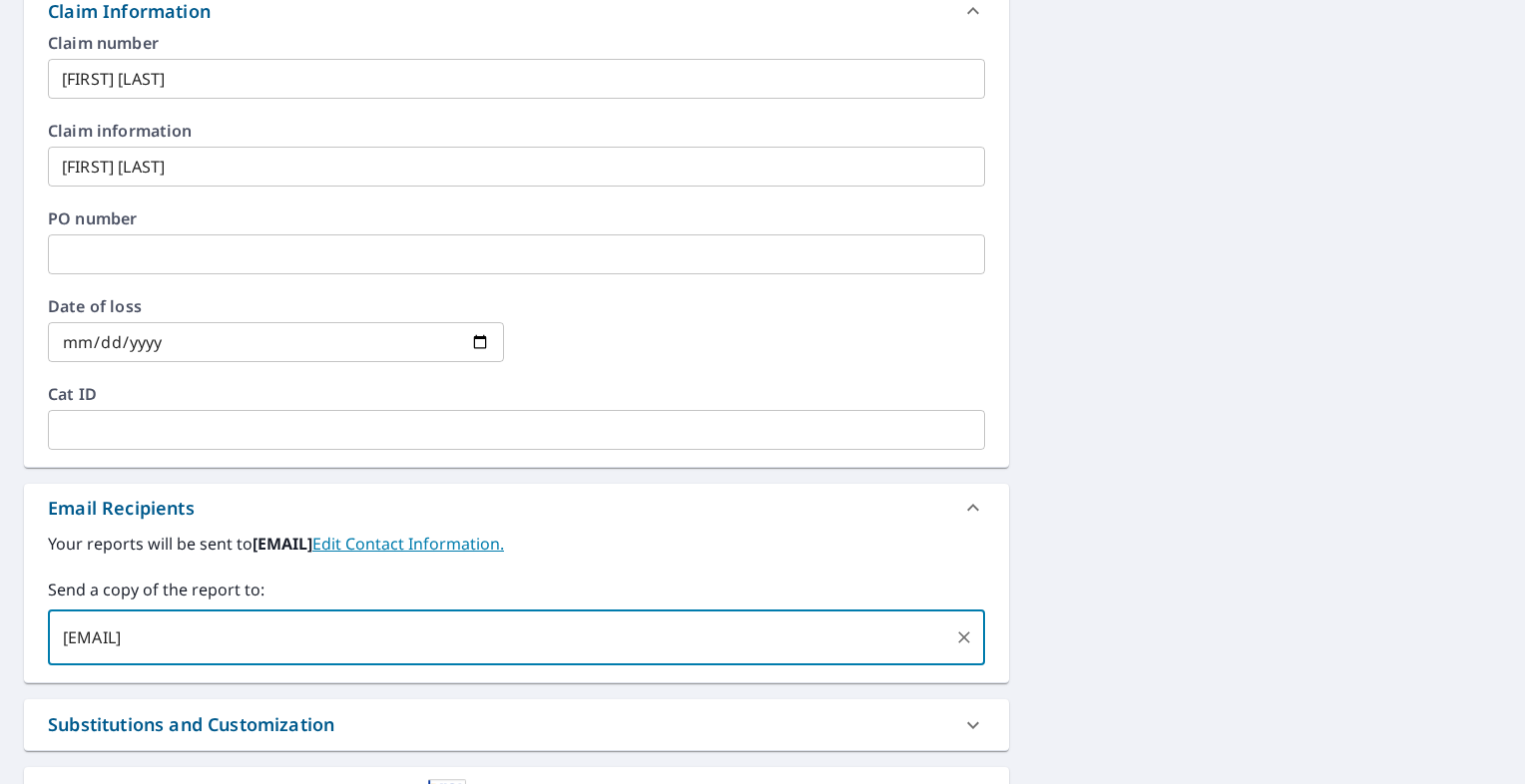 type 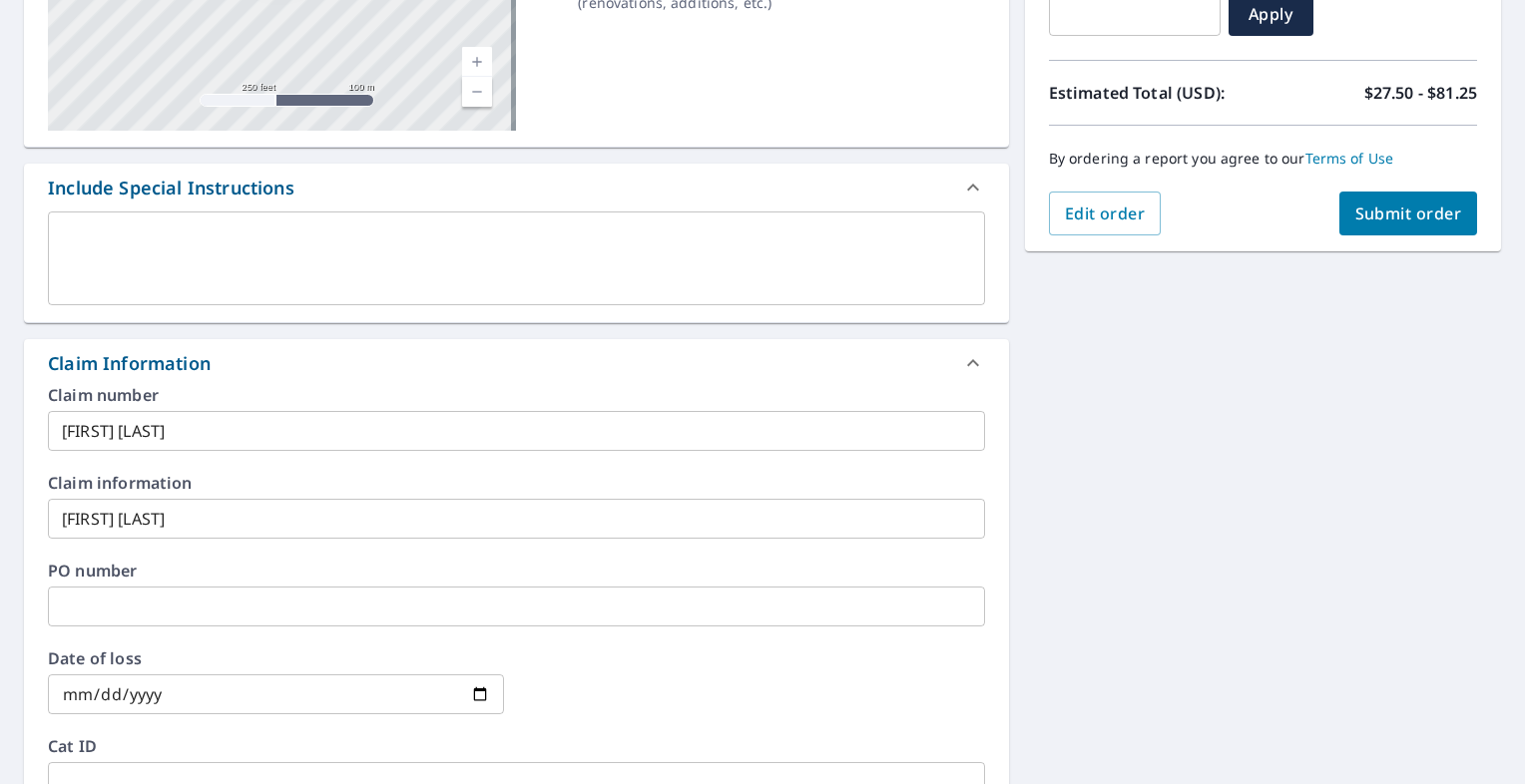 scroll, scrollTop: 184, scrollLeft: 0, axis: vertical 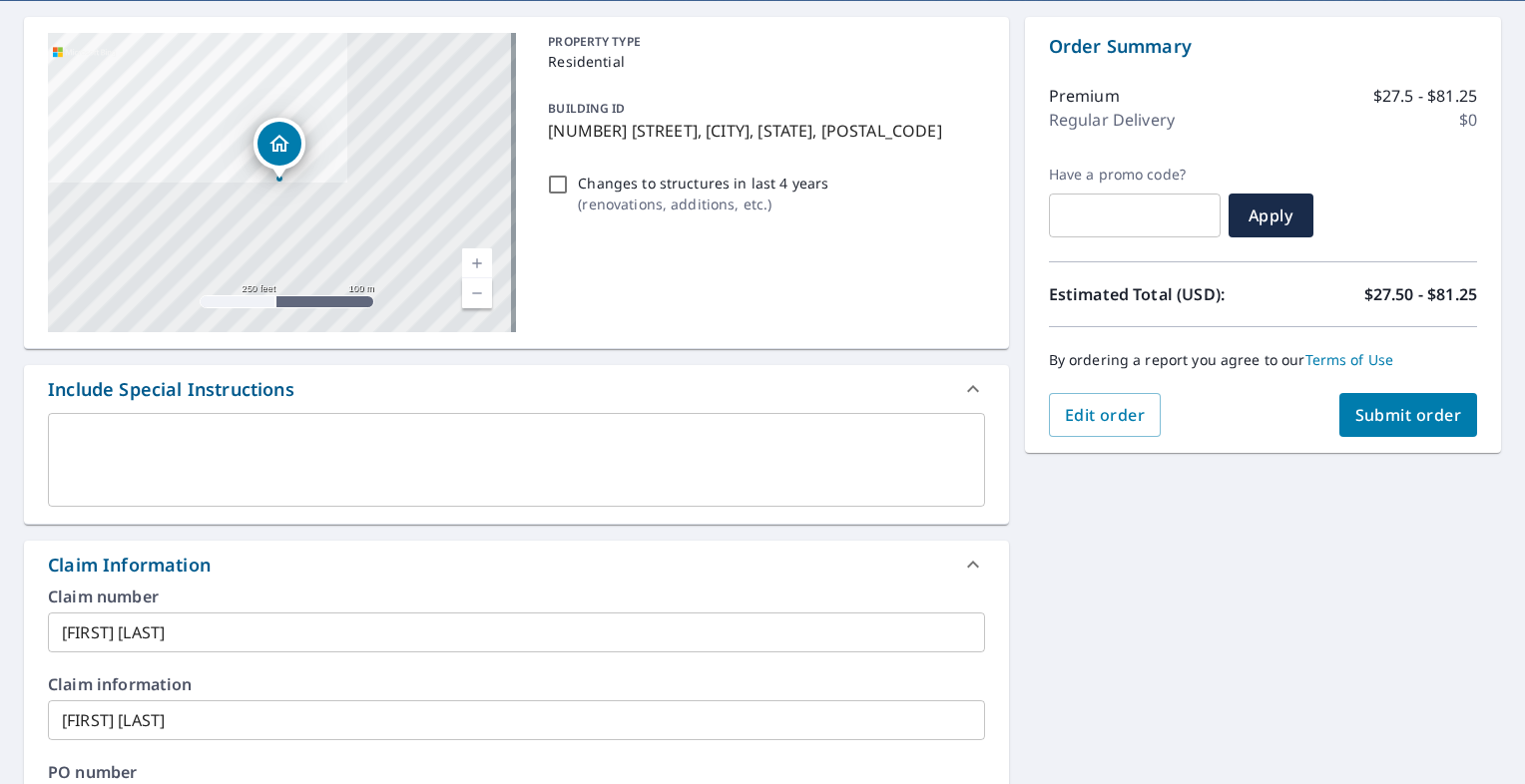 click on "Submit order" at bounding box center [1408, 415] 